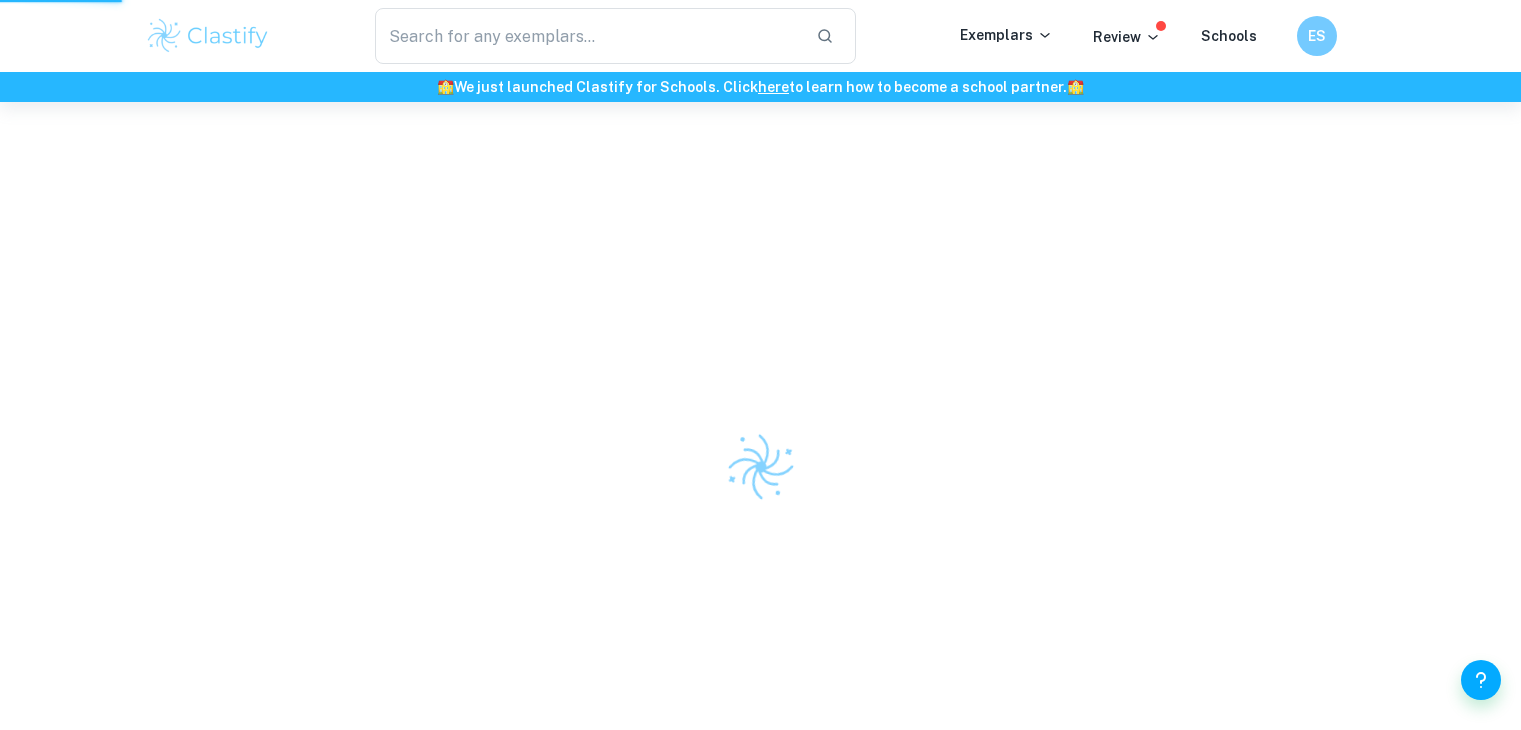 scroll, scrollTop: 0, scrollLeft: 0, axis: both 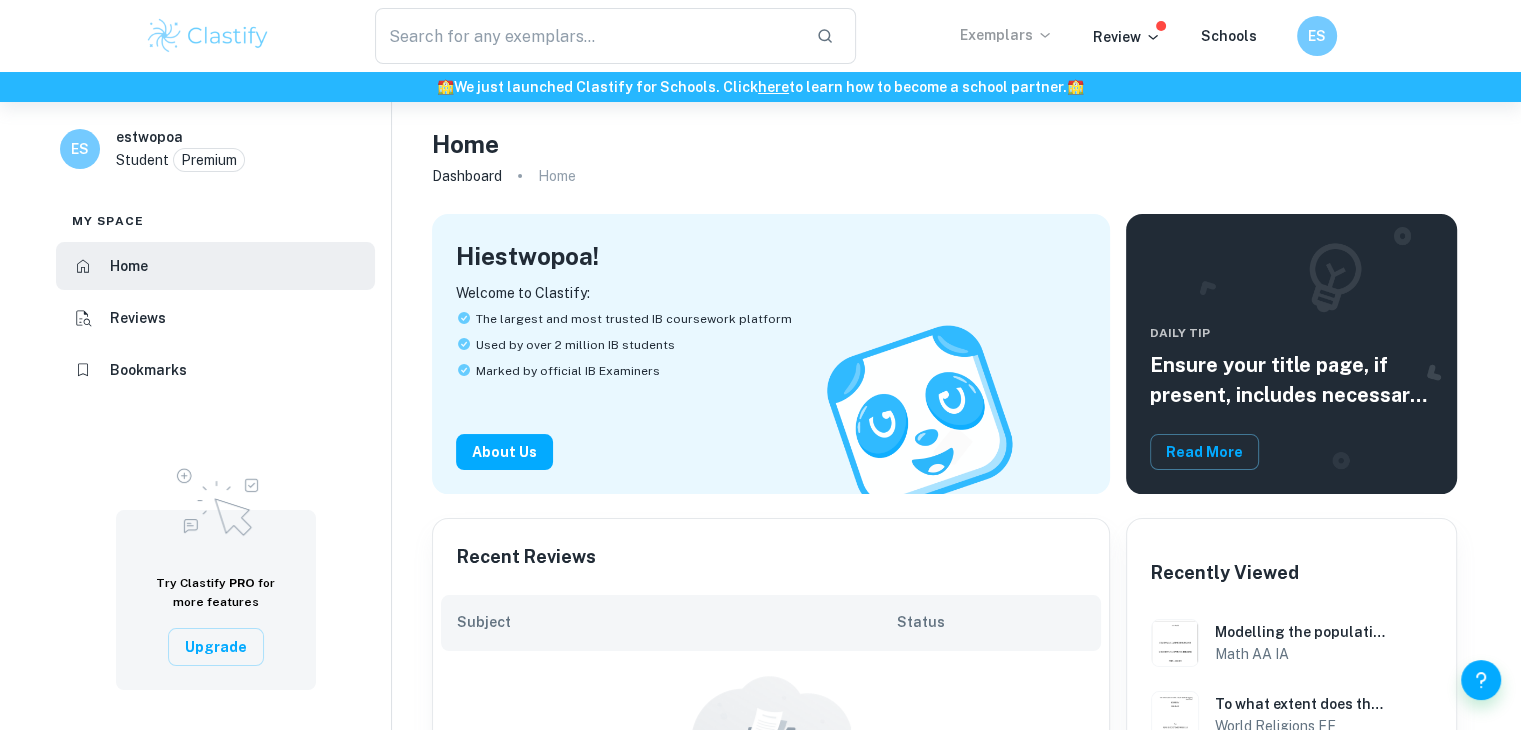 click on "Exemplars" at bounding box center (1006, 35) 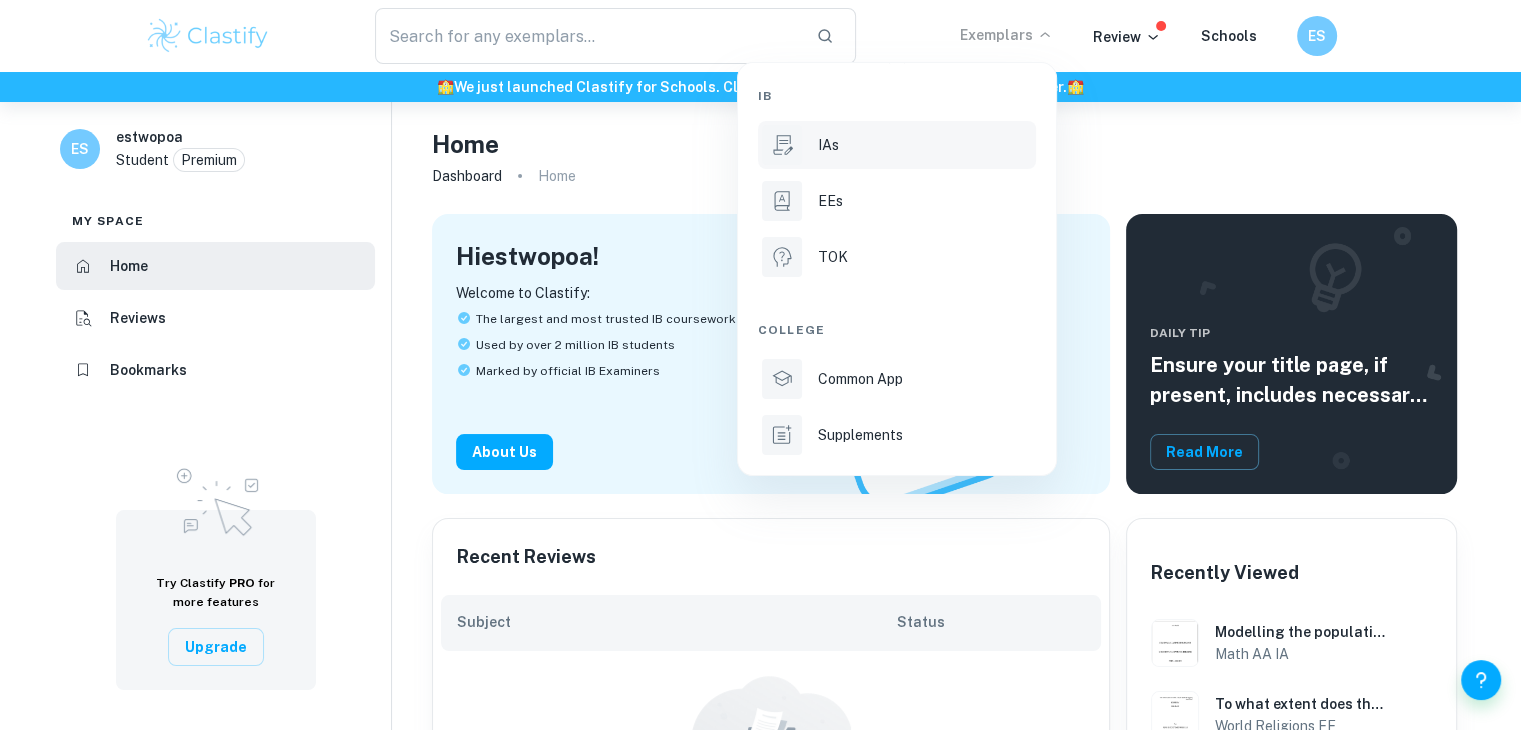 click on "IAs" at bounding box center (925, 145) 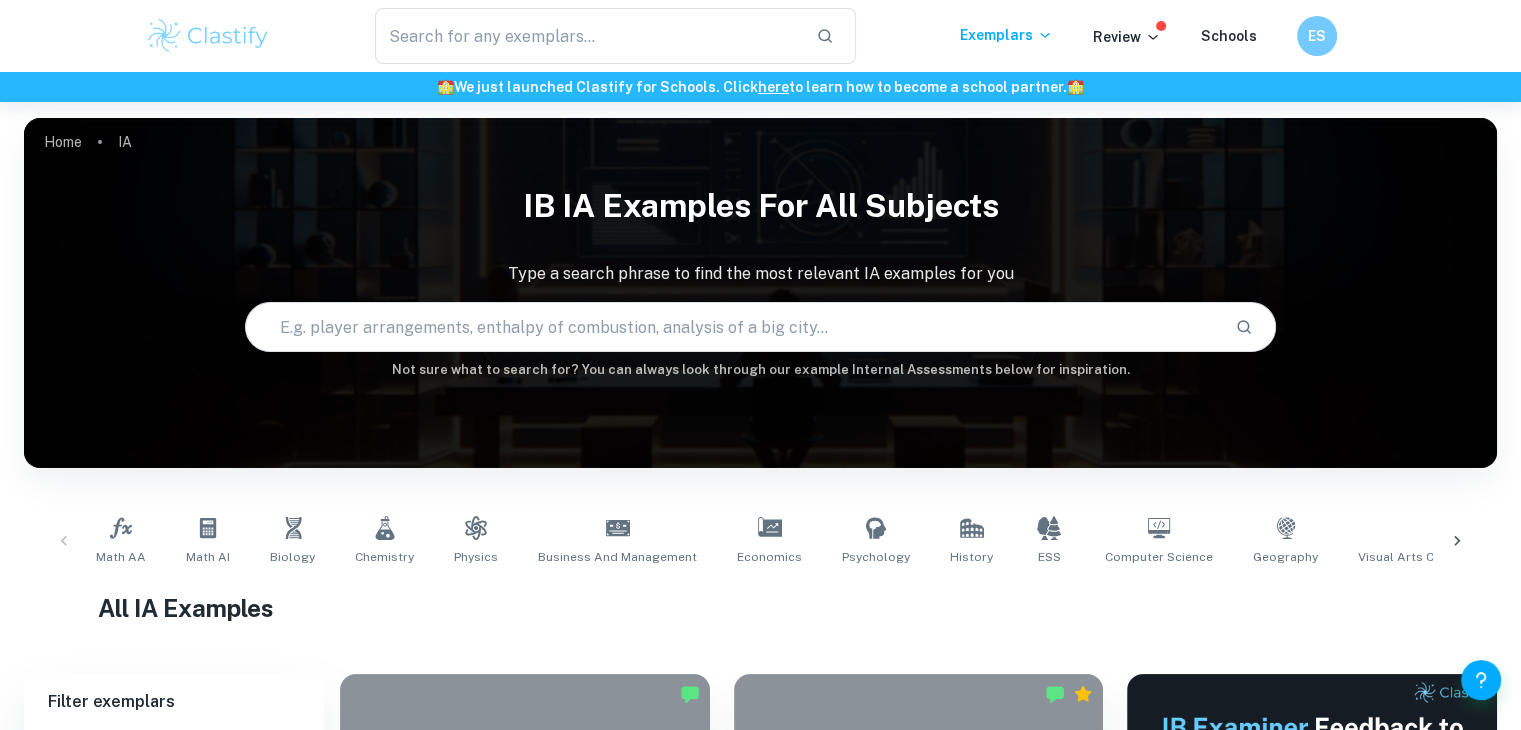 scroll, scrollTop: 100, scrollLeft: 0, axis: vertical 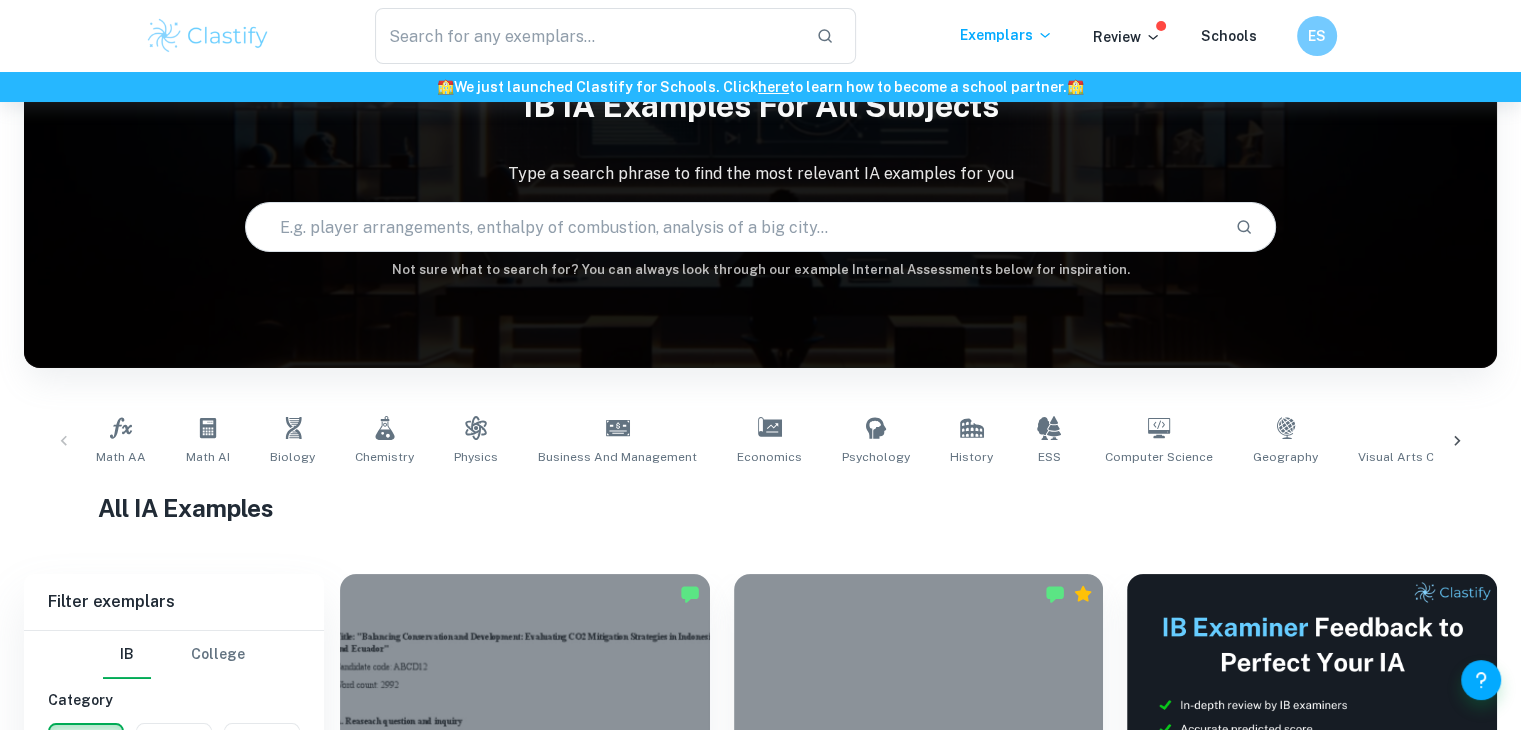 click 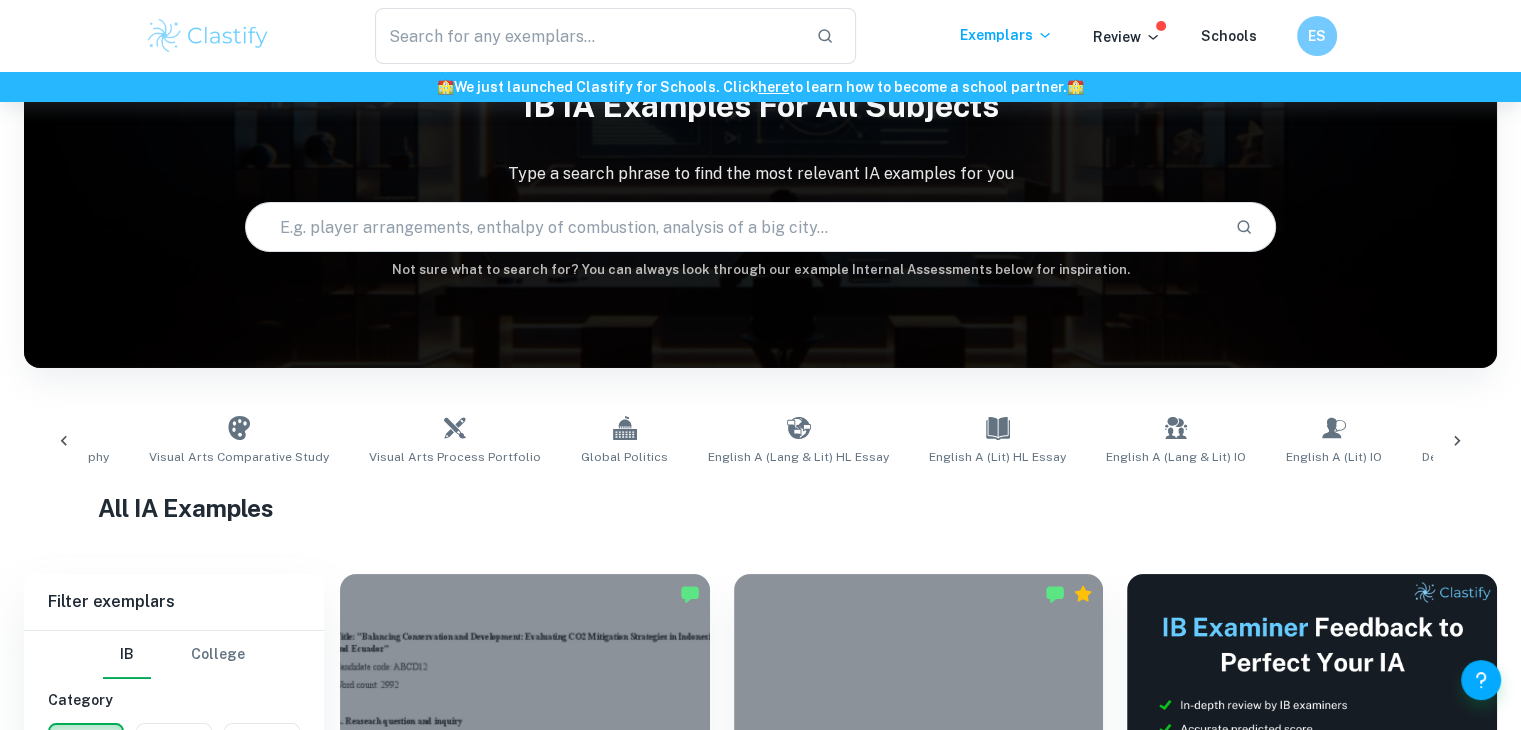 scroll, scrollTop: 0, scrollLeft: 1299, axis: horizontal 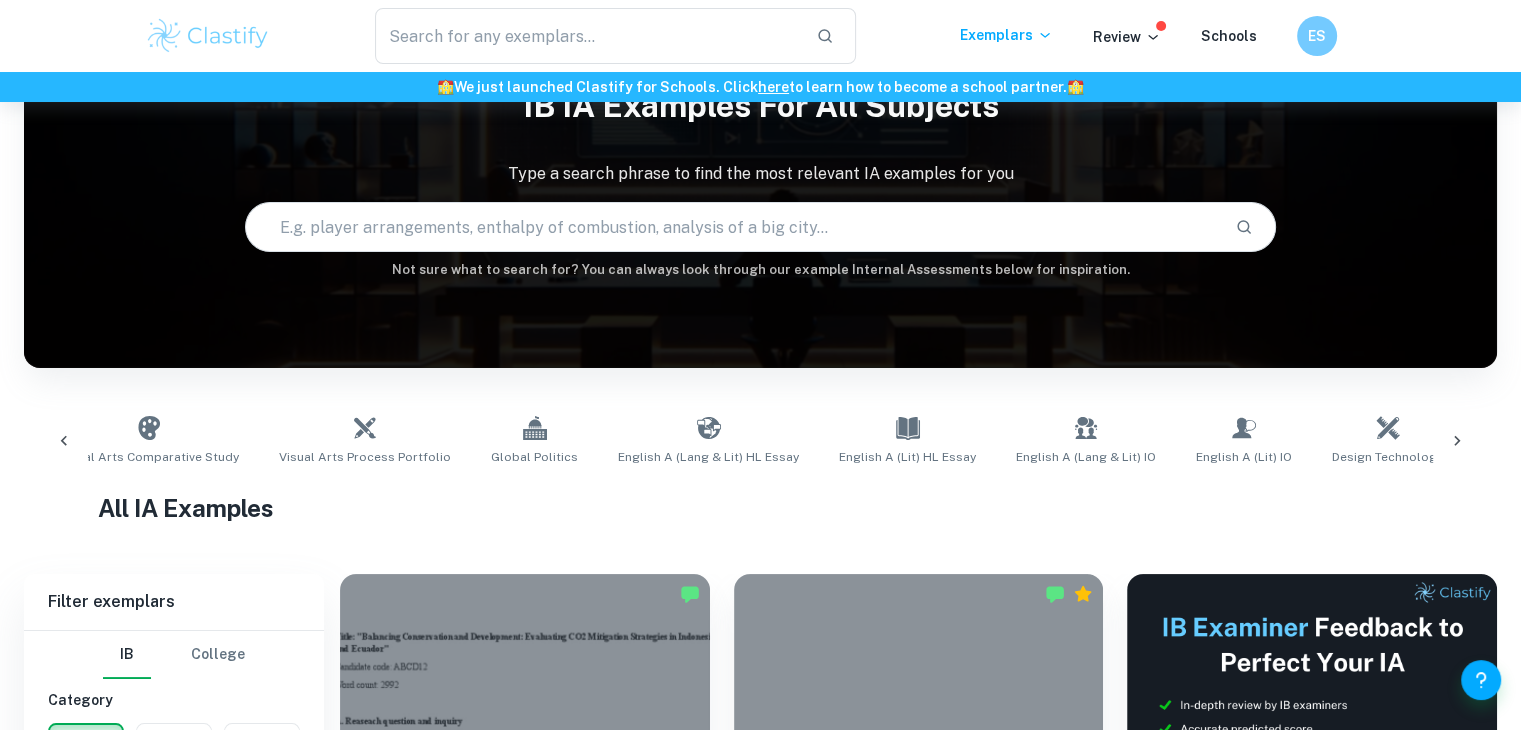 click at bounding box center [64, 441] 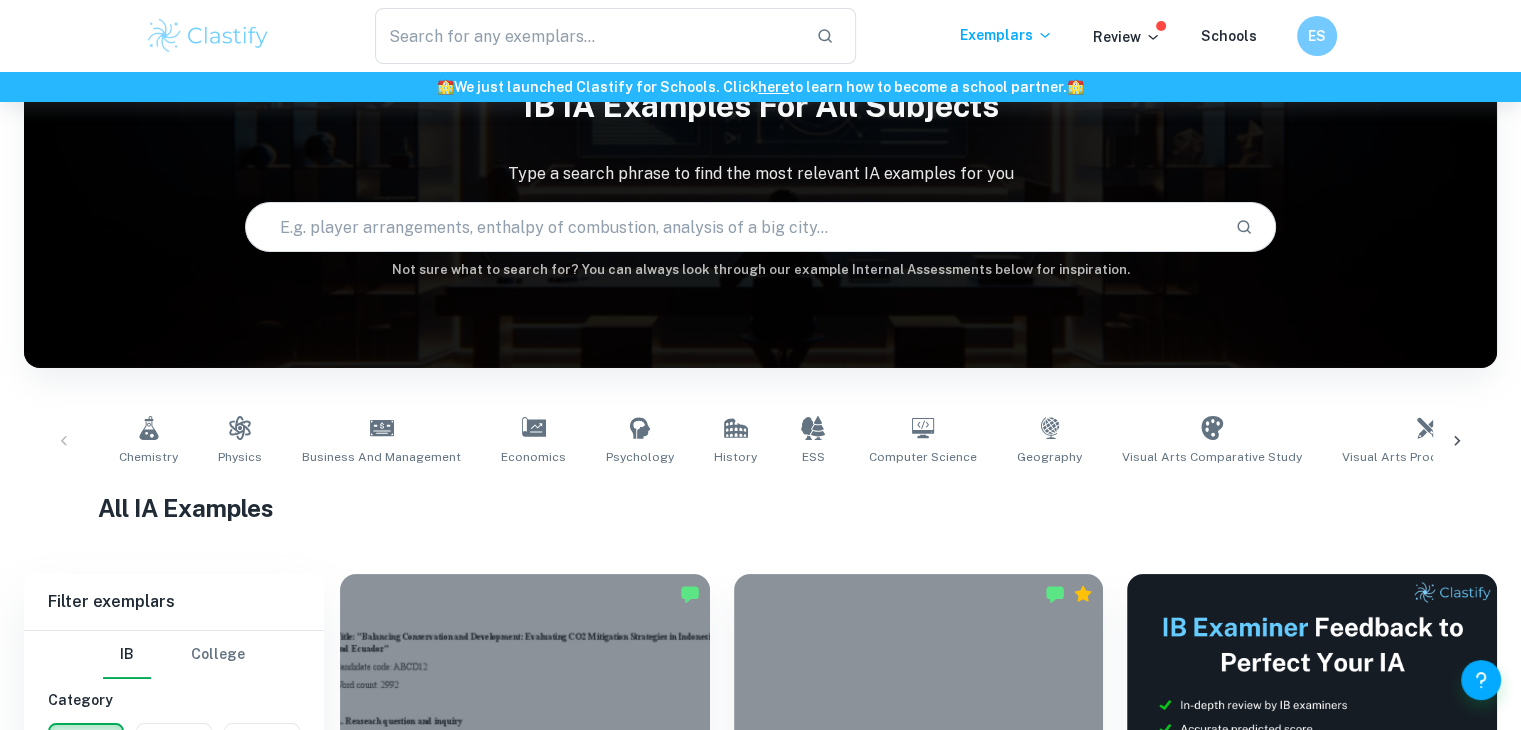 scroll, scrollTop: 0, scrollLeft: 0, axis: both 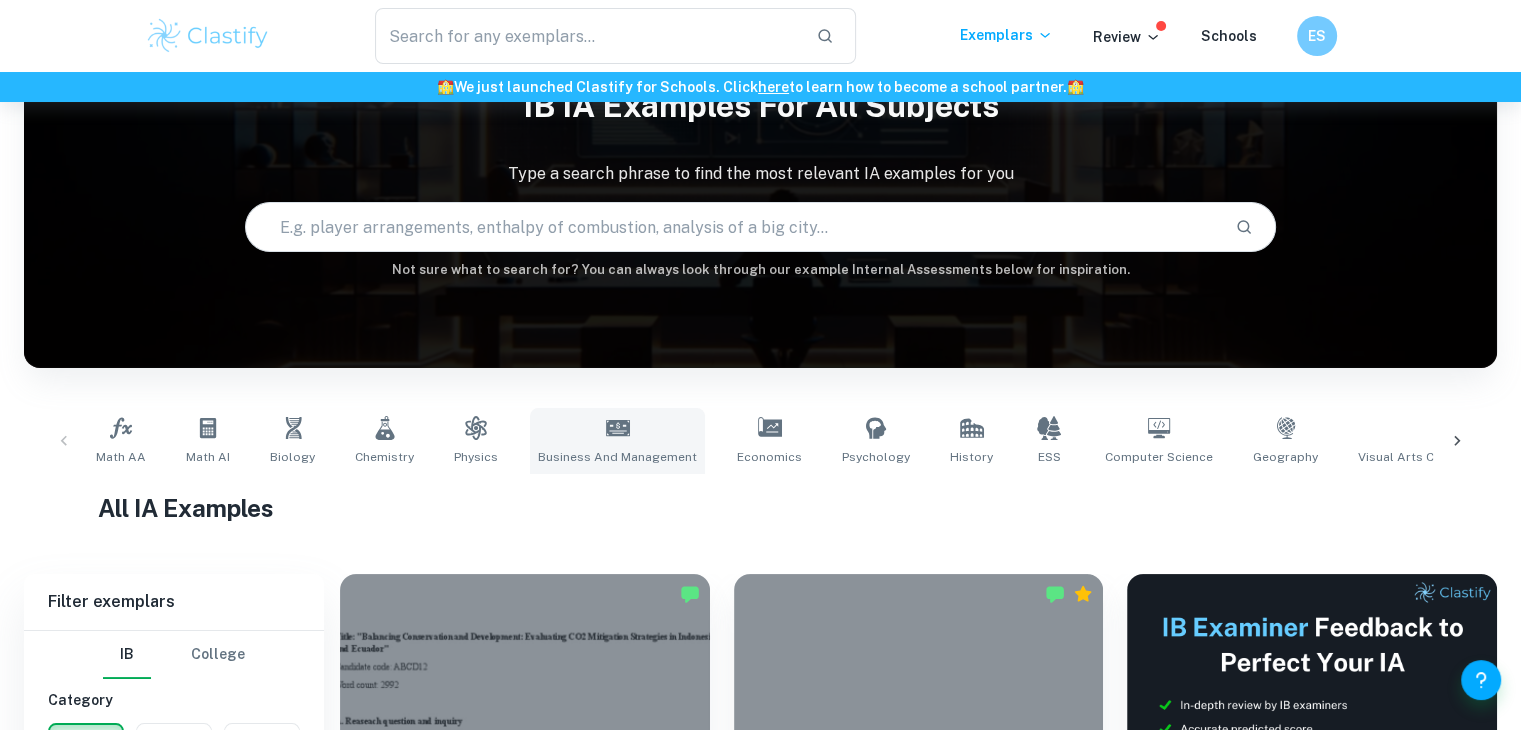 click on "Business and Management" at bounding box center [617, 441] 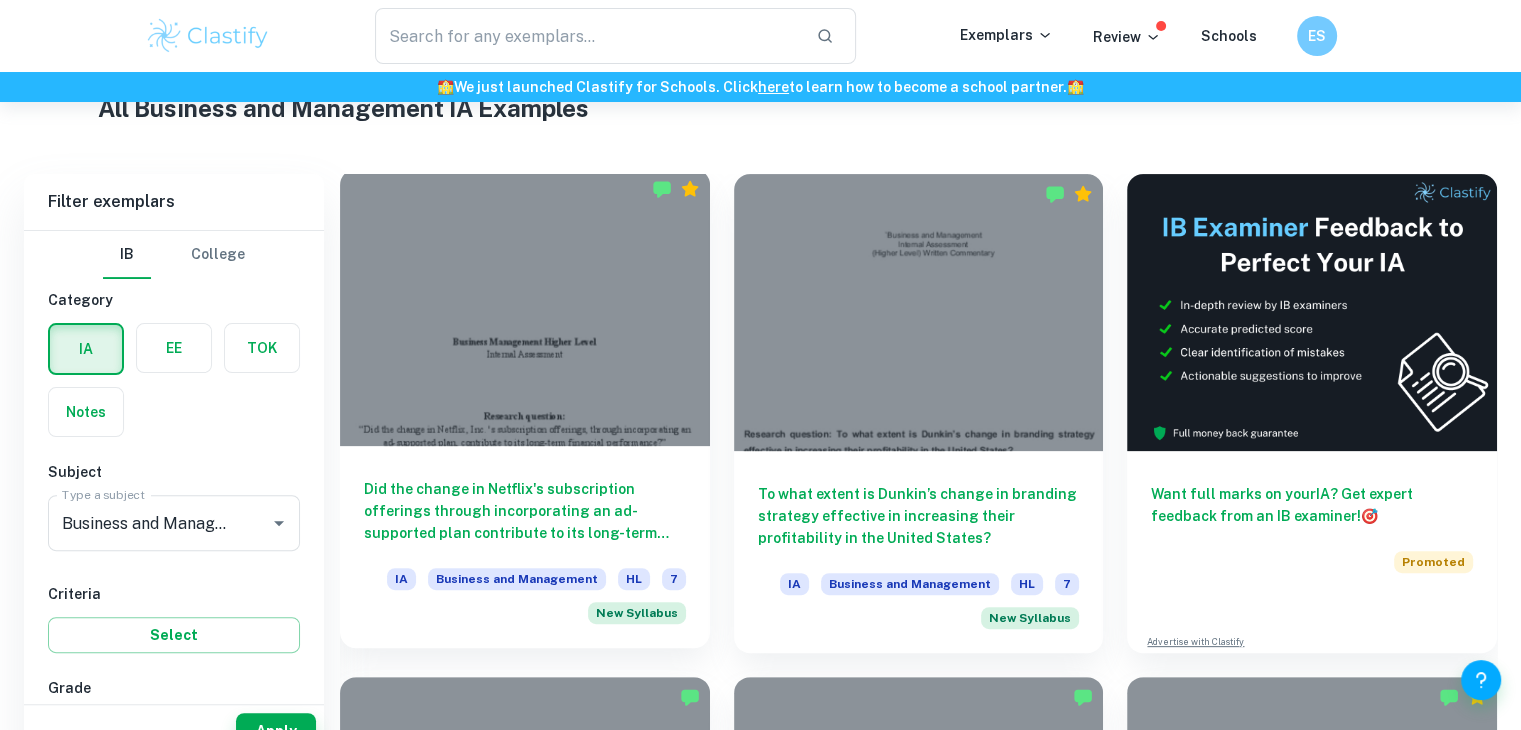 scroll, scrollTop: 600, scrollLeft: 0, axis: vertical 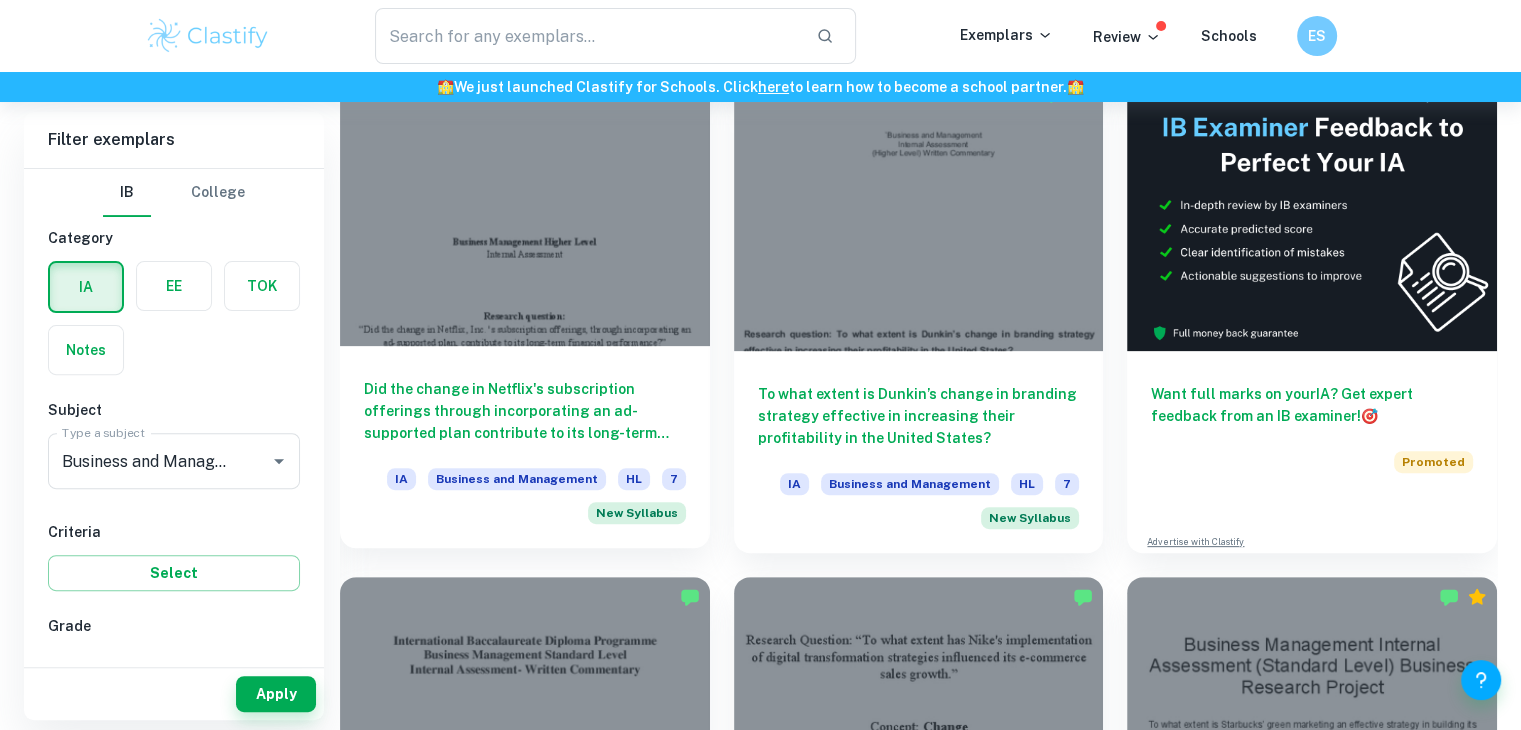 click on "Did the change in Netflix's subscription offerings through incorporating an ad-supported
plan contribute to its long-term financial performance? IA Business and Management HL 7 New Syllabus" at bounding box center [525, 447] 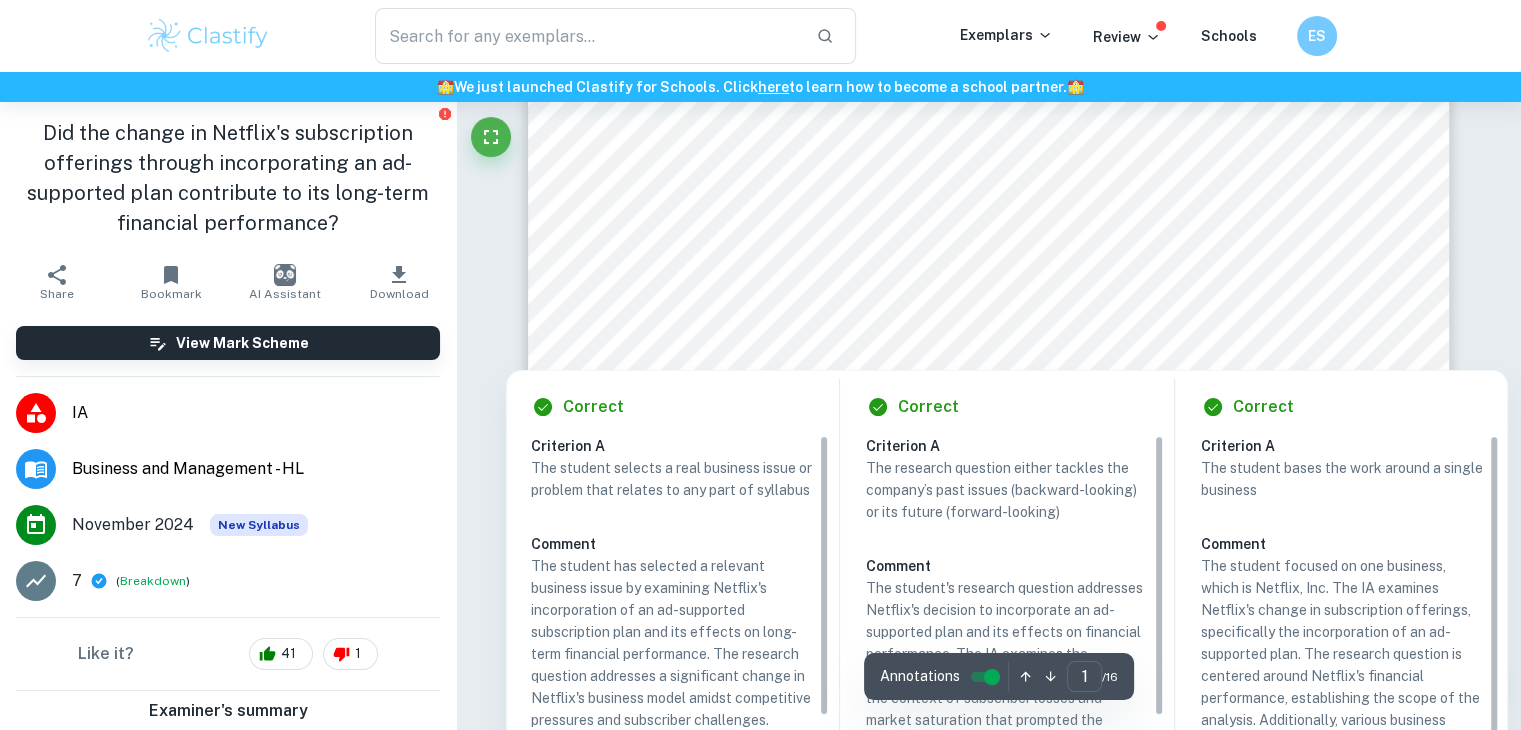scroll, scrollTop: 400, scrollLeft: 0, axis: vertical 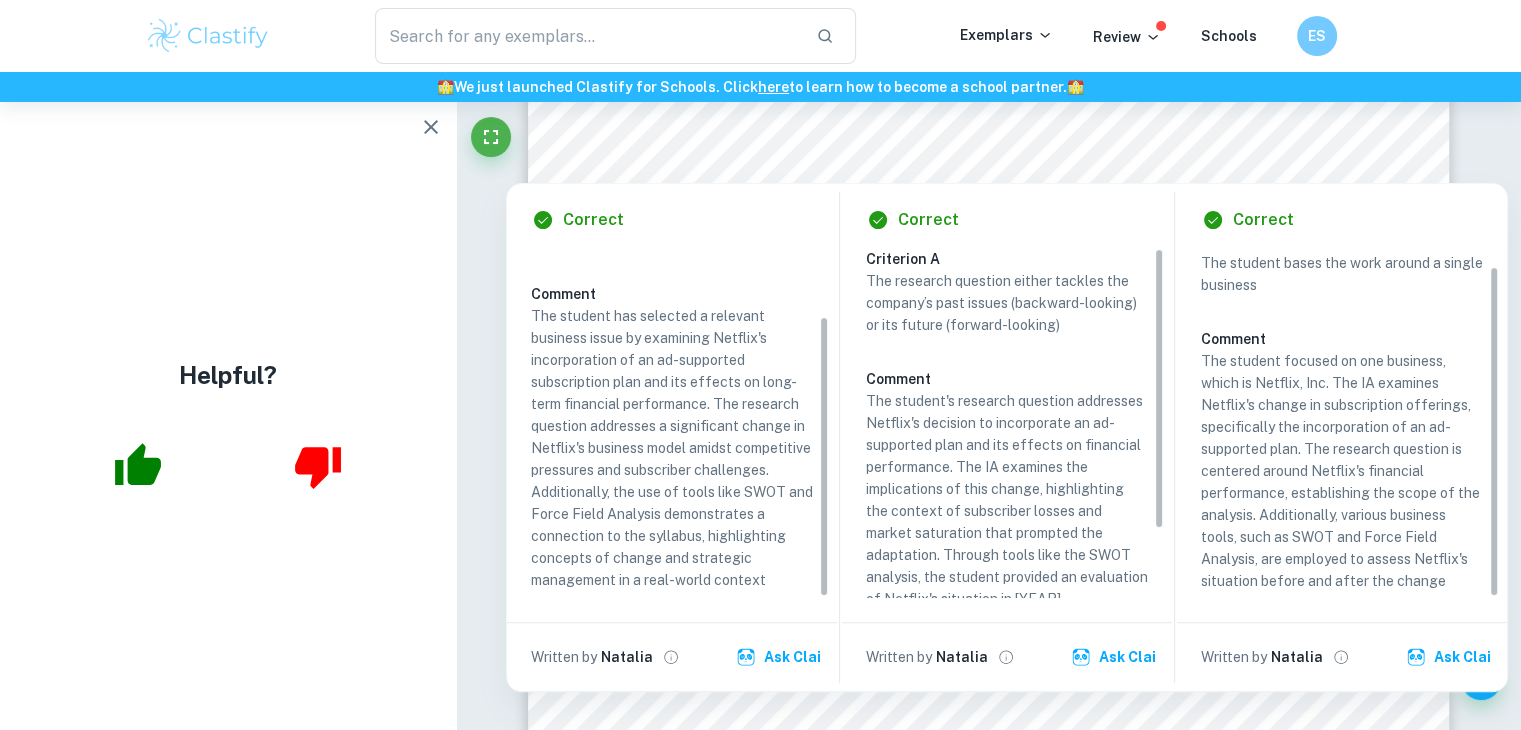click on "Business Management Higher Level Internal Assessment Research question: <Did the change in Netflix, Inc. 's subscription offerings, through incorporating an ad-supported plan, contribute to its long-term financial performance?= Key concept:   Change Candidate number: Examination Session: November 2024 Word count:   1,781" at bounding box center [989, 273] 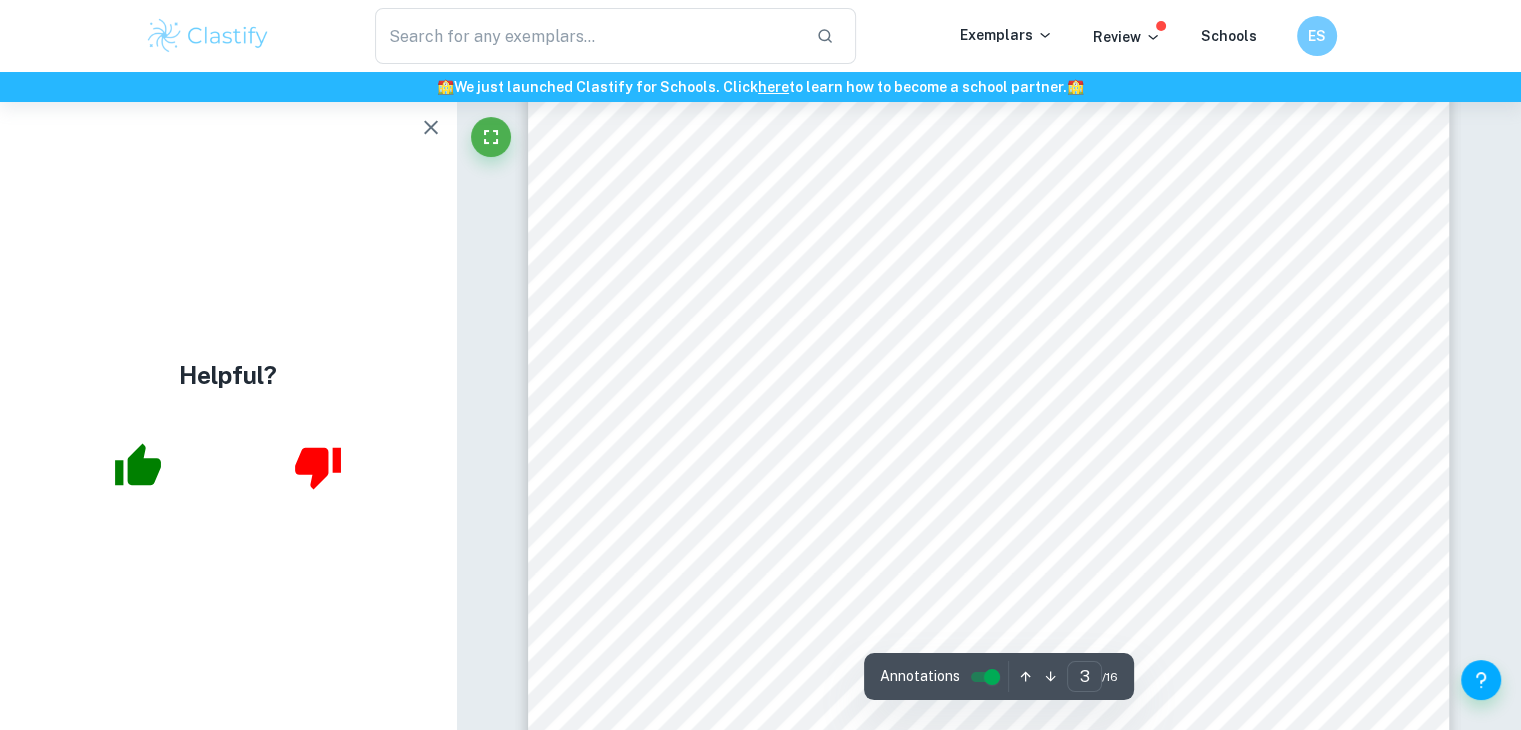 scroll, scrollTop: 3300, scrollLeft: 0, axis: vertical 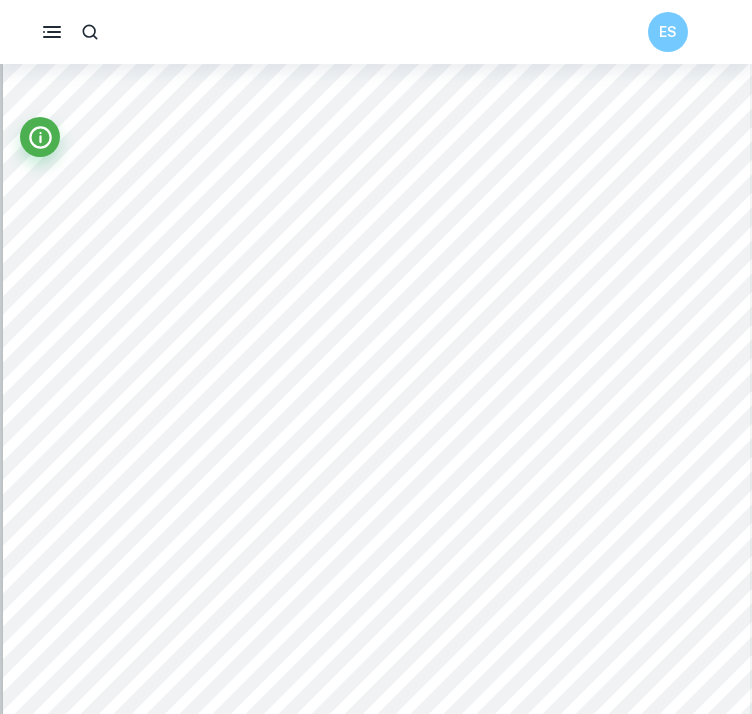 drag, startPoint x: 566, startPoint y: 321, endPoint x: 553, endPoint y: 334, distance: 18.384777 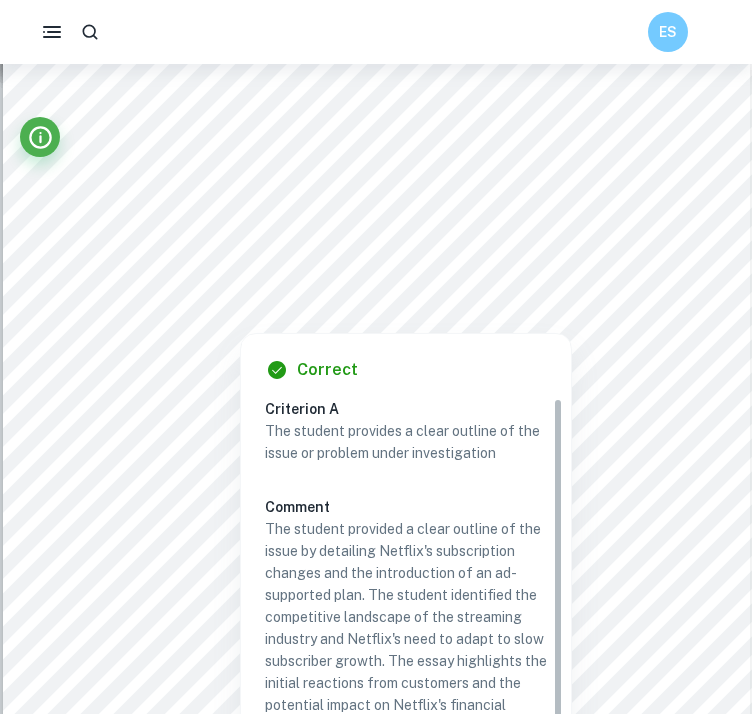 scroll, scrollTop: 2728, scrollLeft: 0, axis: vertical 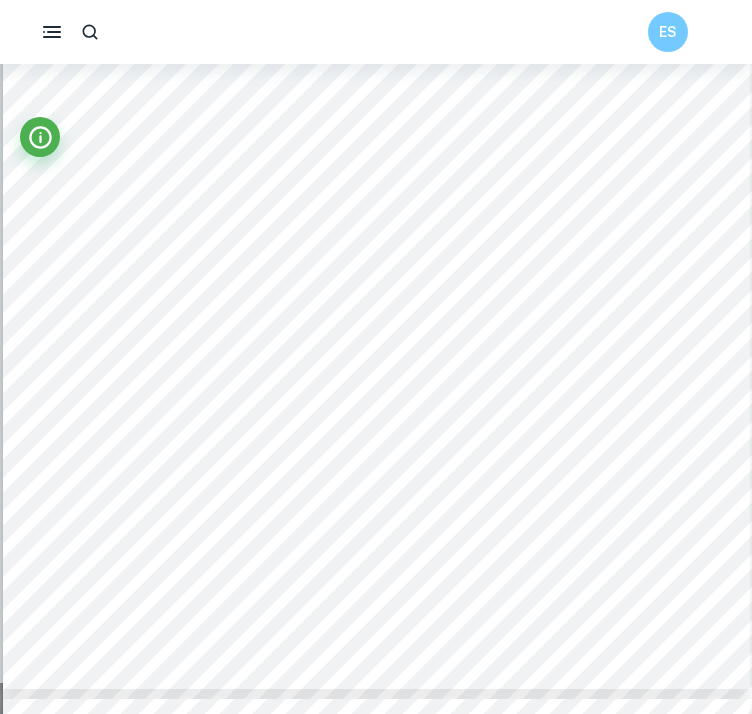 click on "(SD2: [LAST_NAME]," at bounding box center (602, 164) 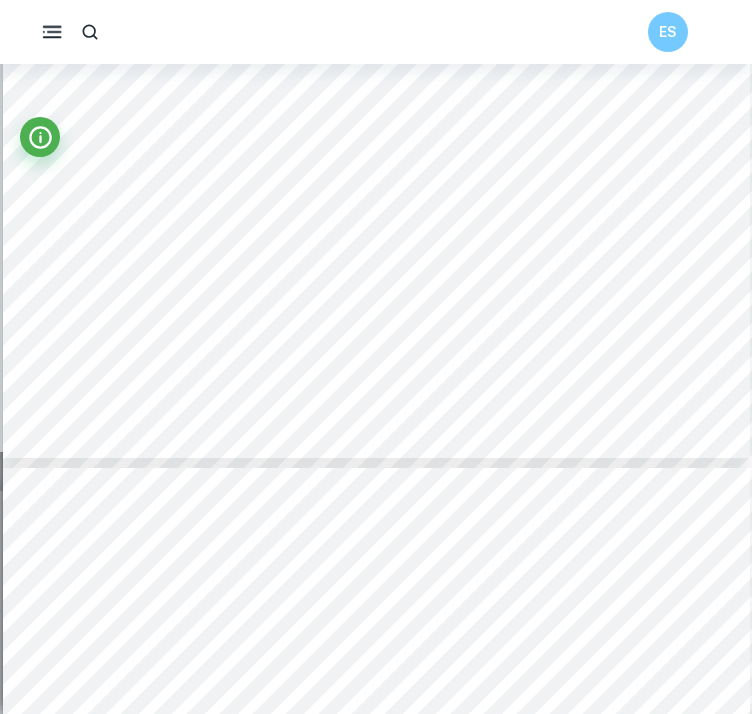 scroll, scrollTop: 12528, scrollLeft: 0, axis: vertical 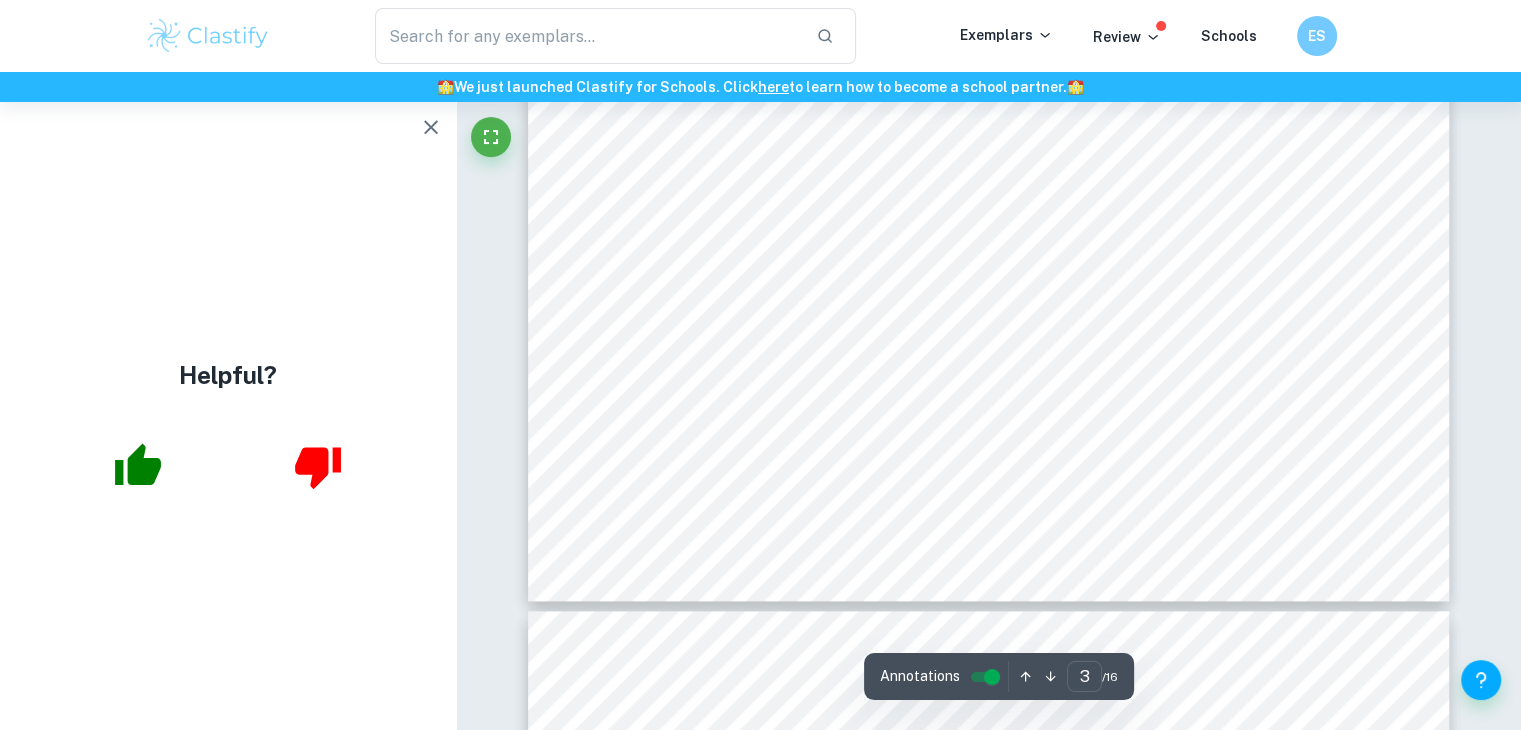 click 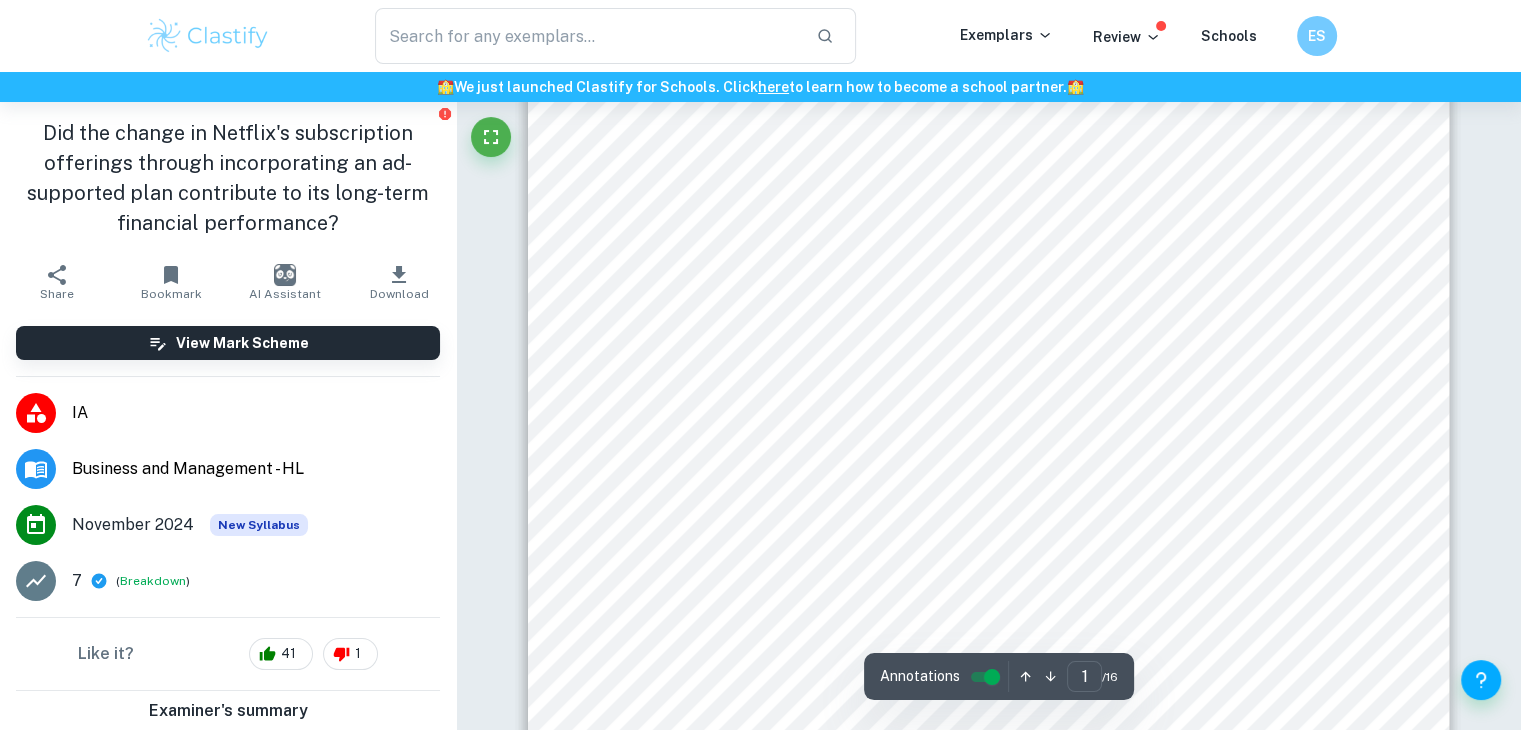 scroll, scrollTop: 455, scrollLeft: 0, axis: vertical 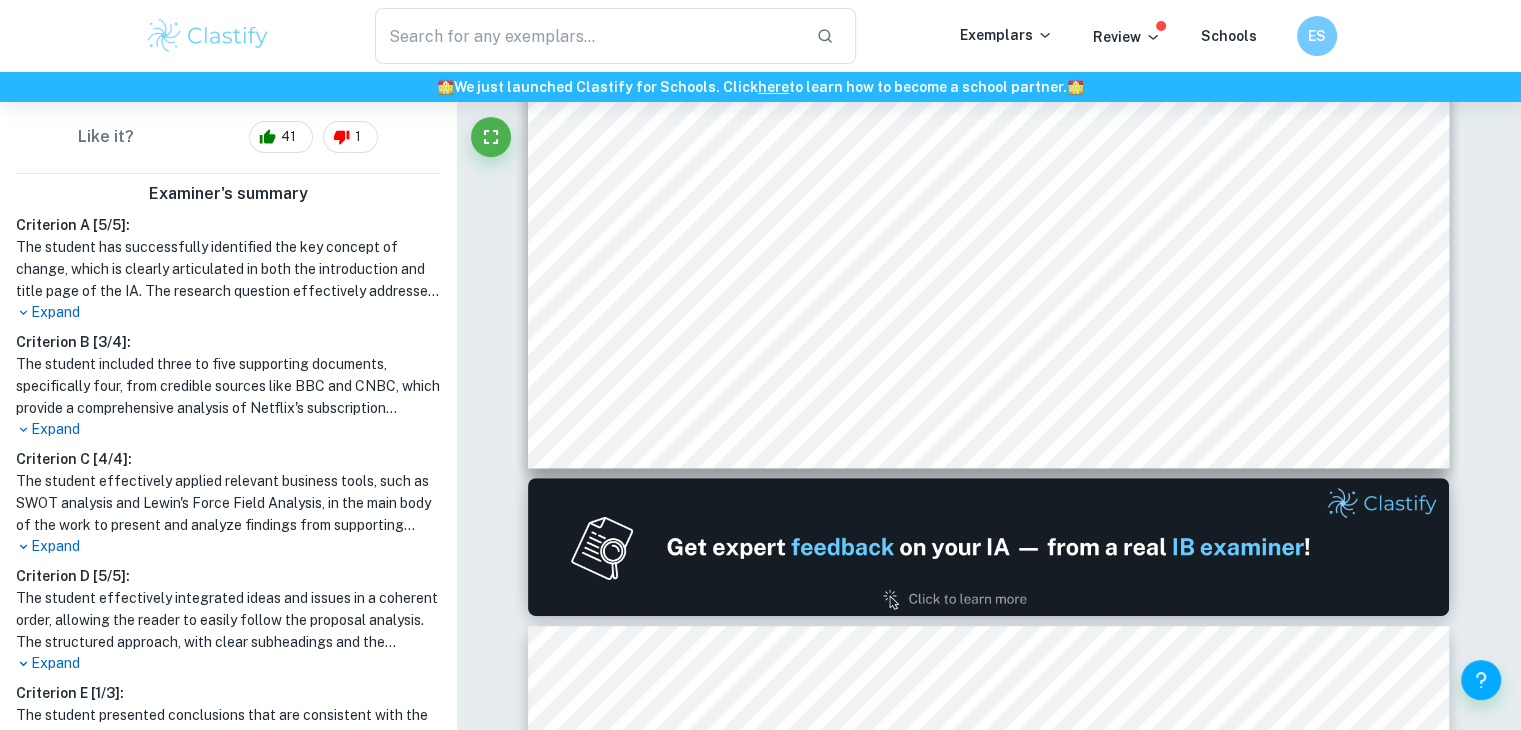 click 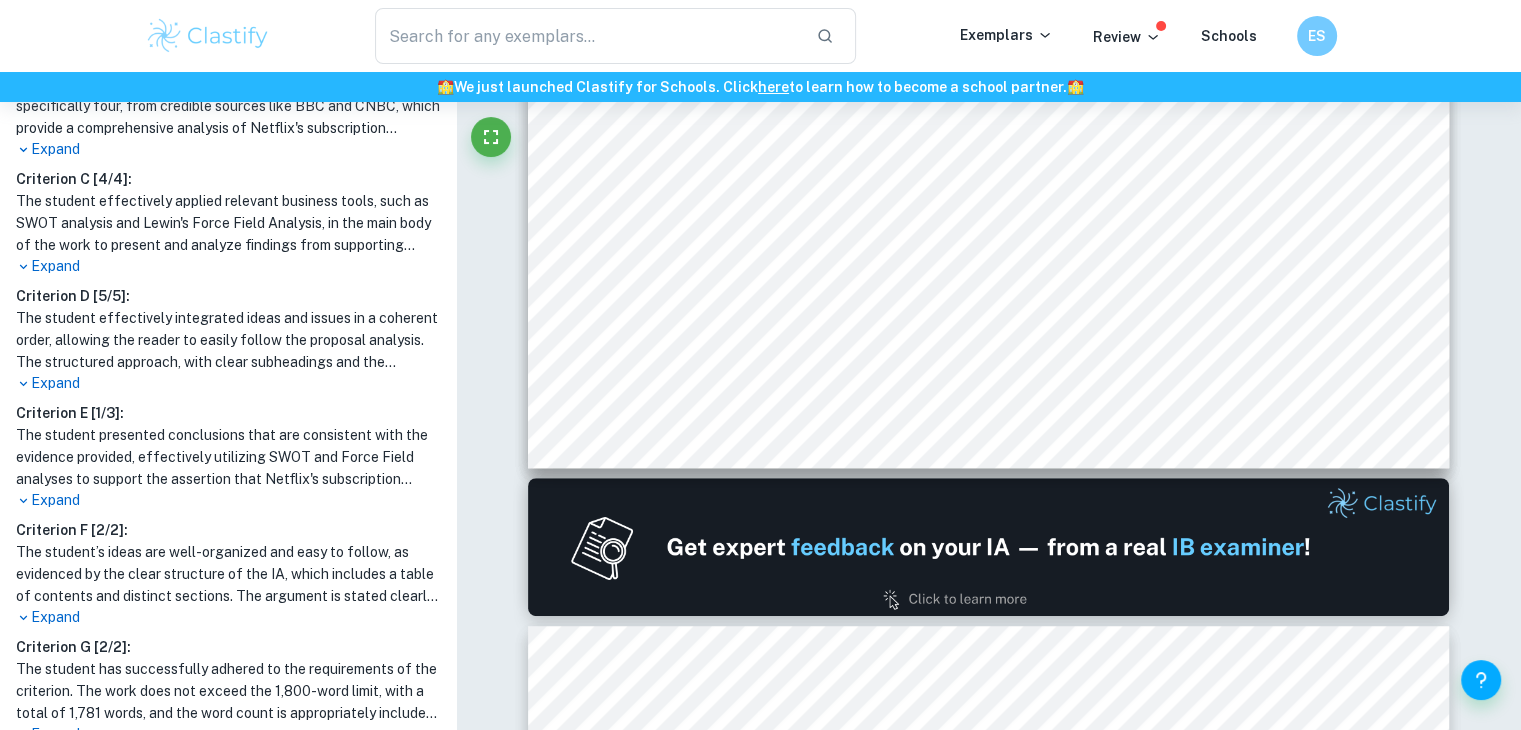 scroll, scrollTop: 817, scrollLeft: 0, axis: vertical 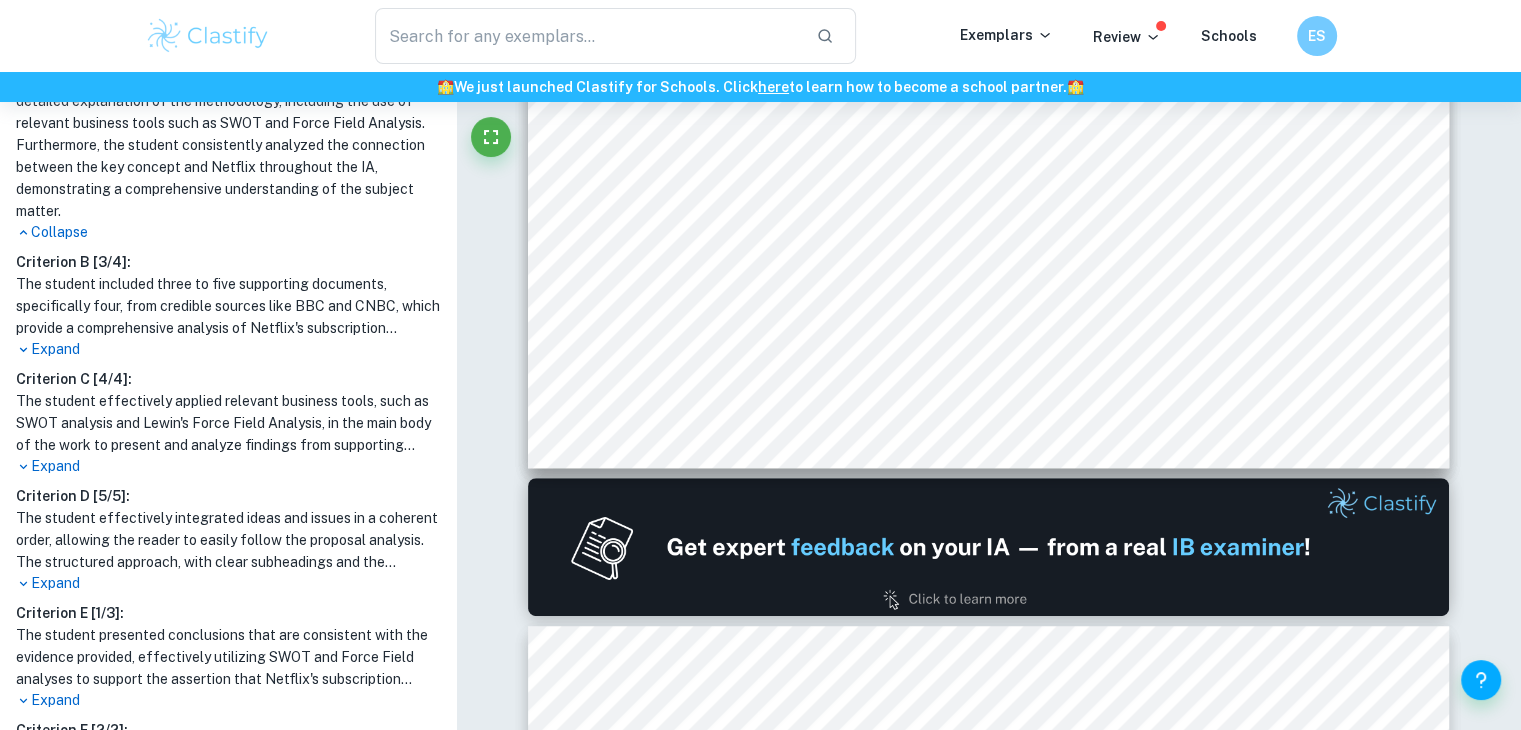 click on "Expand" at bounding box center [228, 349] 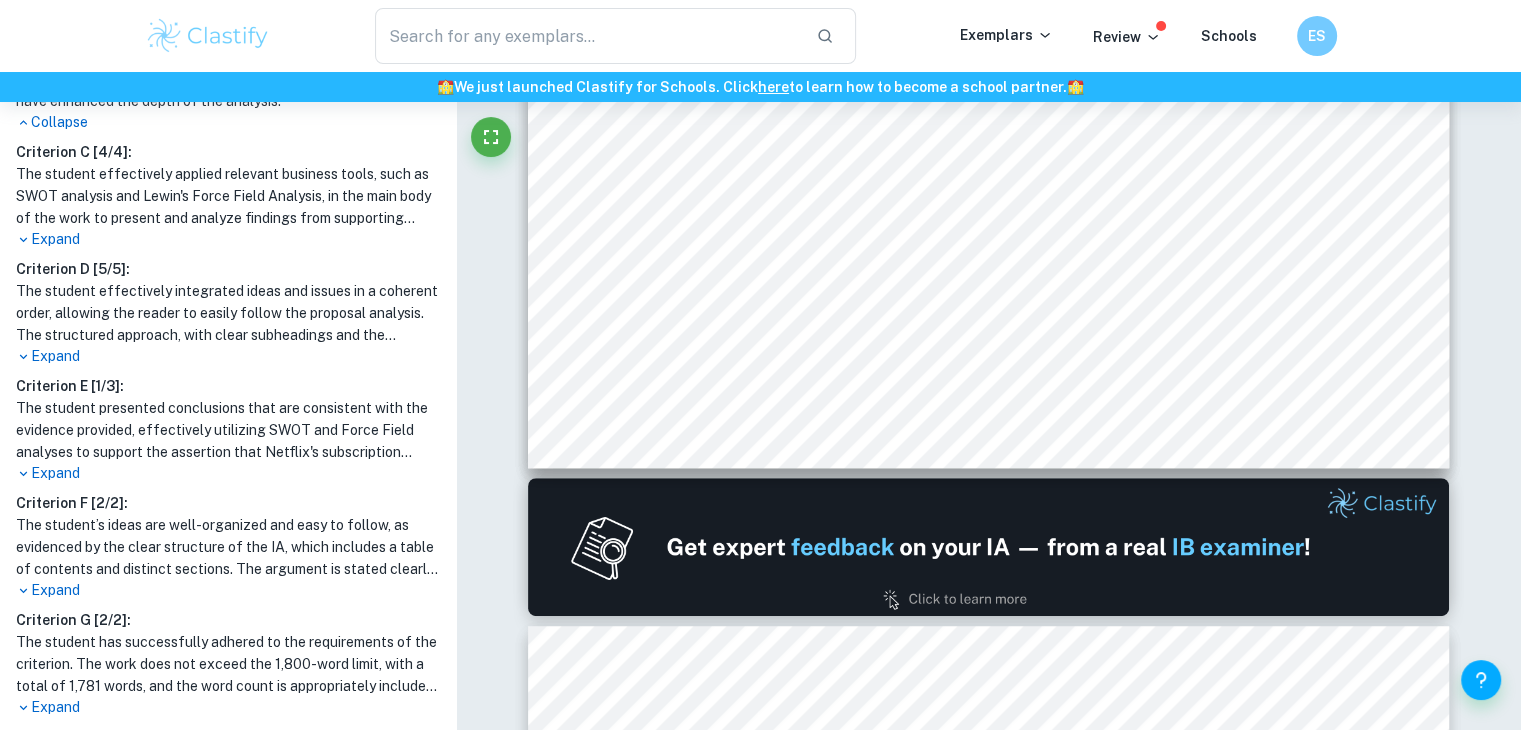scroll, scrollTop: 1283, scrollLeft: 0, axis: vertical 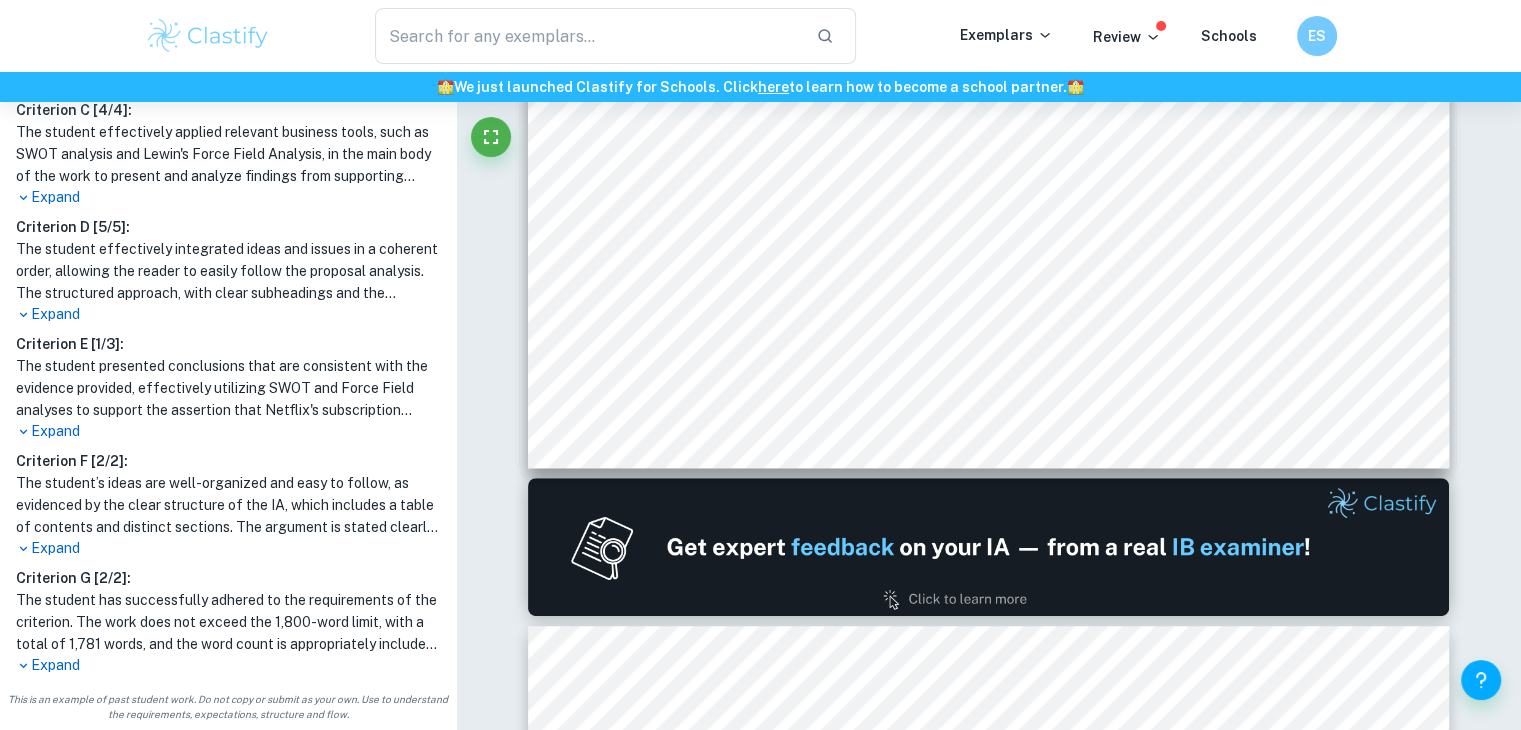 click on "Expand" at bounding box center (228, 431) 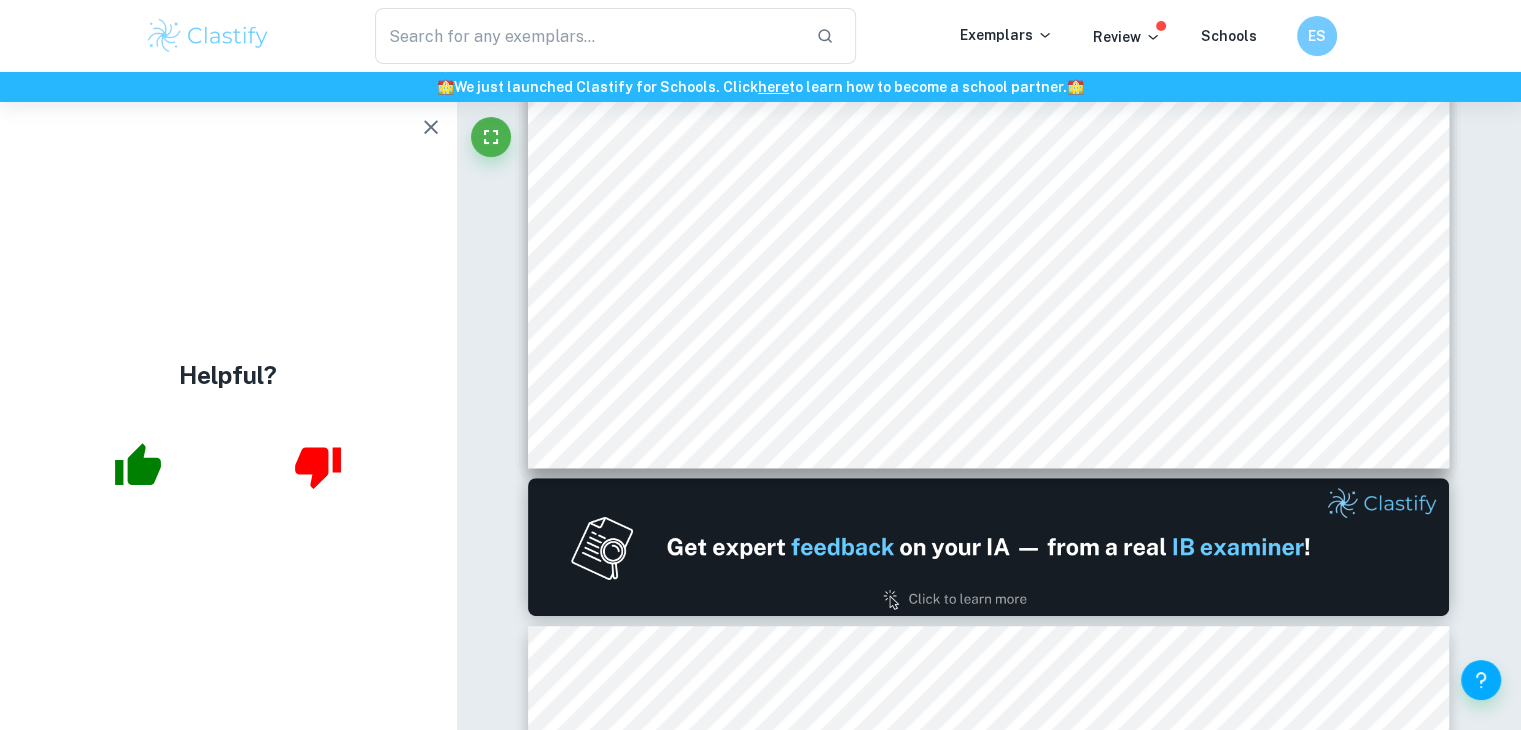 scroll, scrollTop: 0, scrollLeft: 0, axis: both 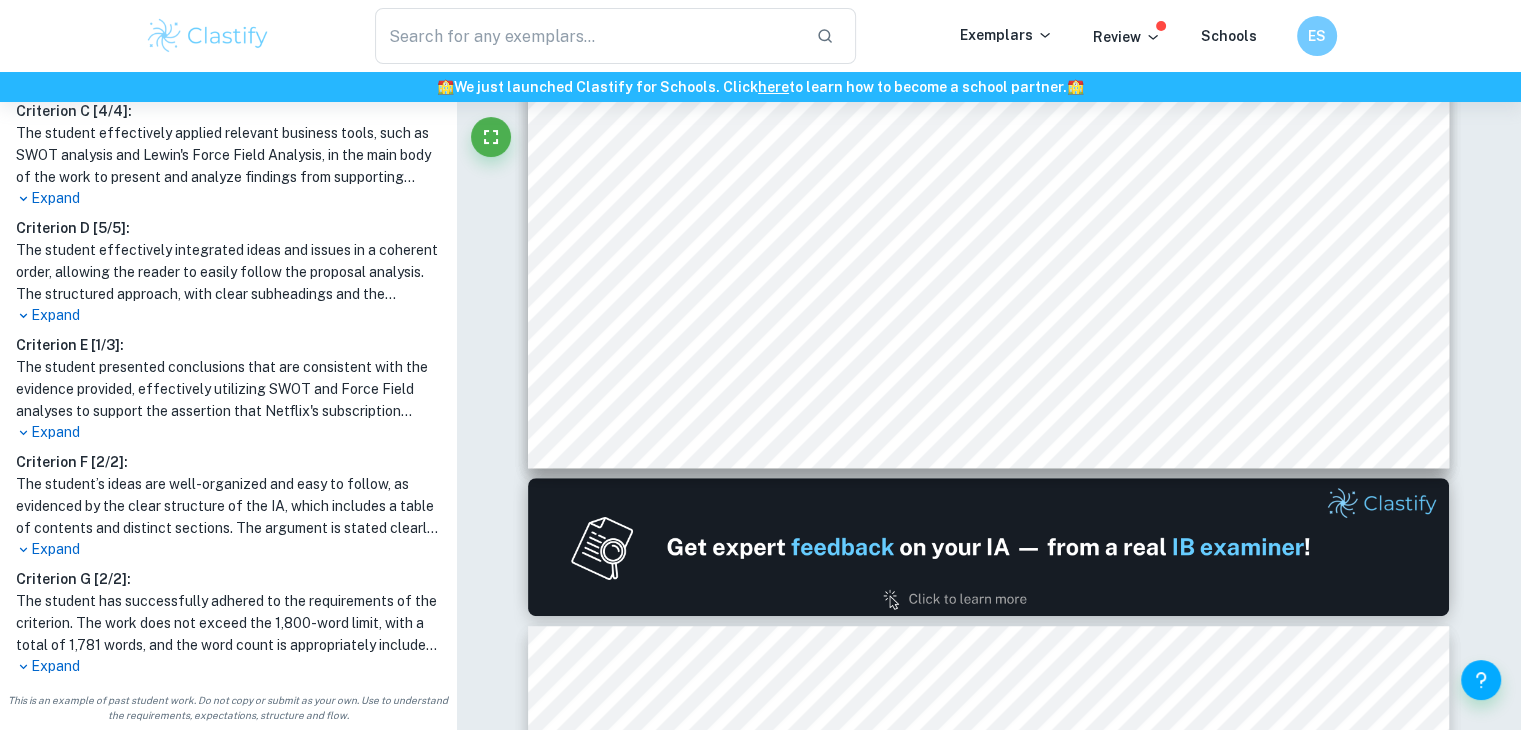 click on "Expand" at bounding box center (228, 549) 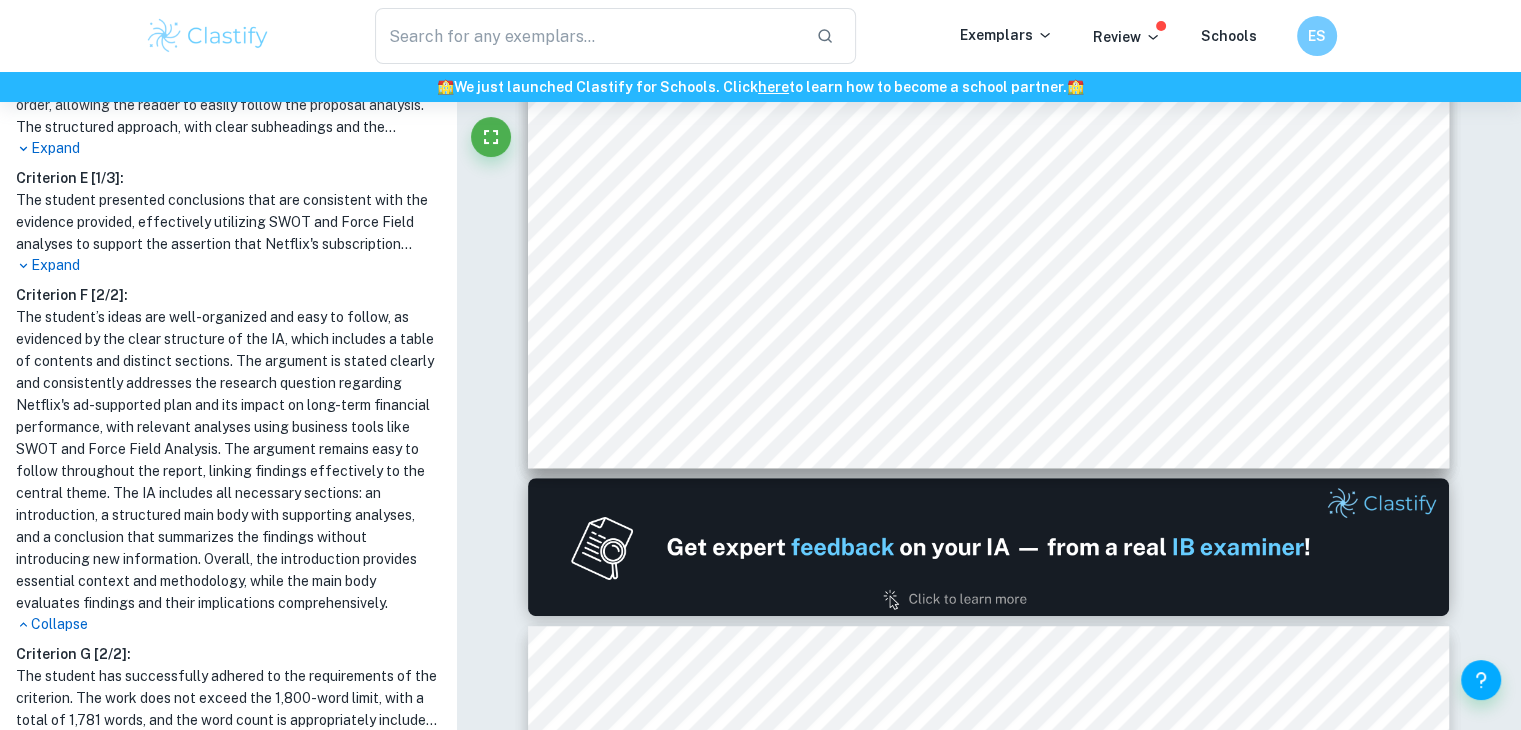 scroll, scrollTop: 1065, scrollLeft: 0, axis: vertical 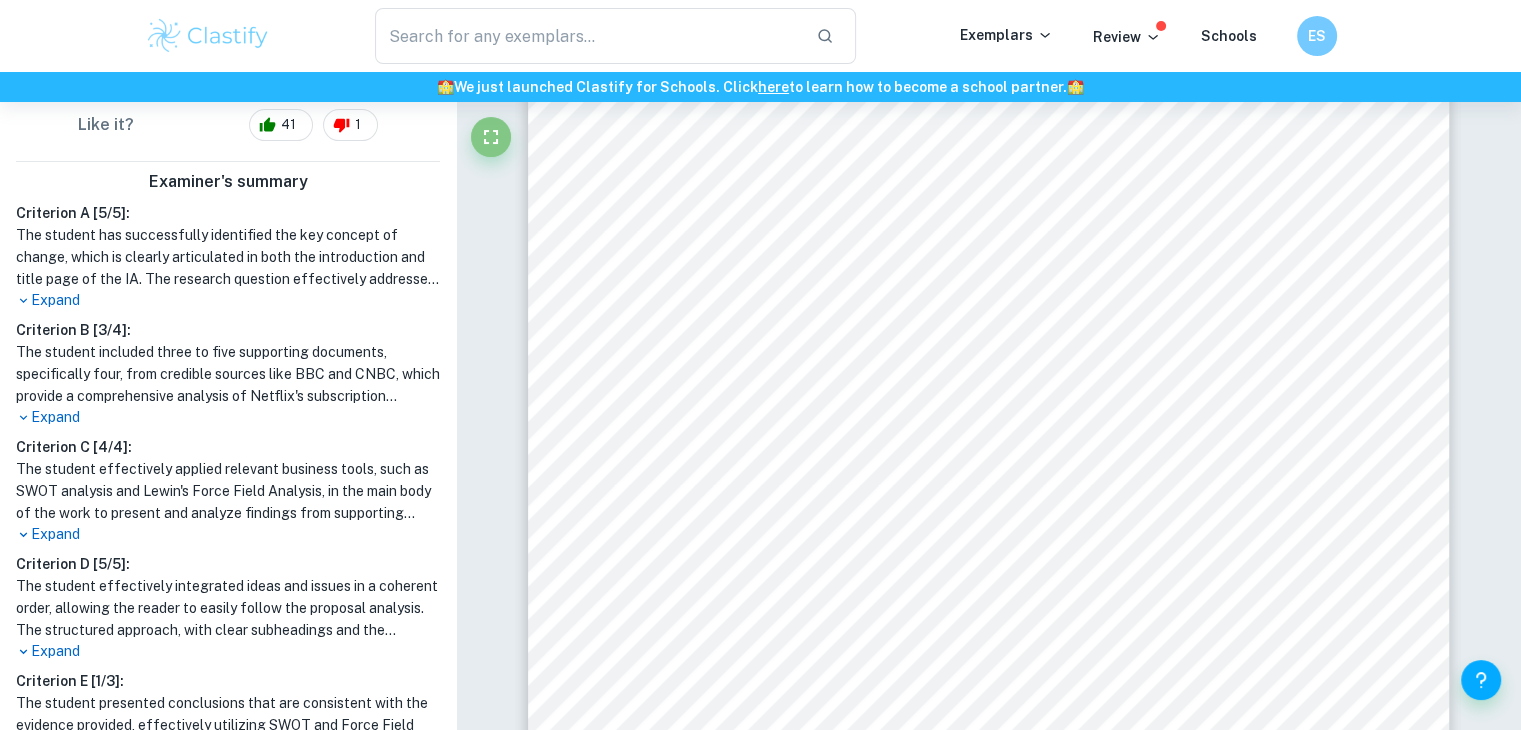 drag, startPoint x: 486, startPoint y: 146, endPoint x: 489, endPoint y: 213, distance: 67.06713 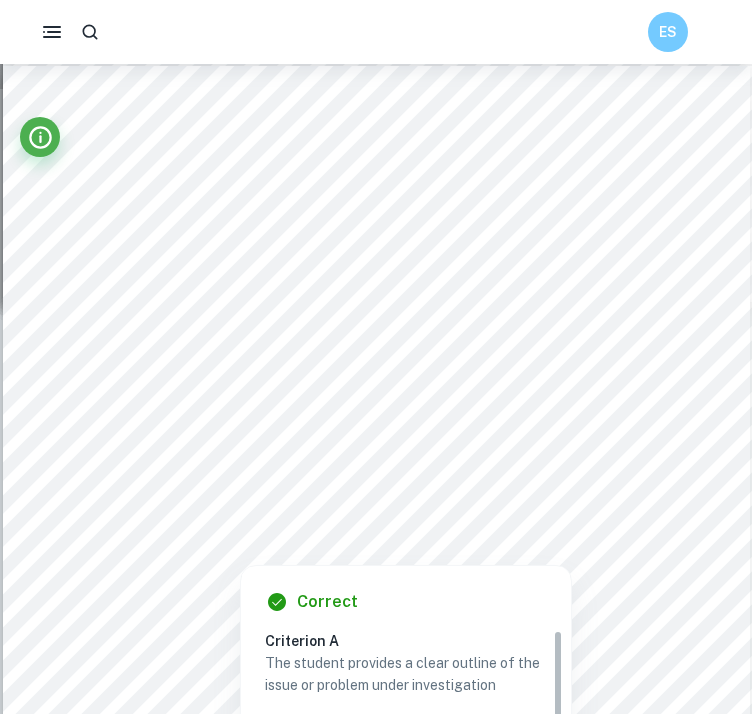scroll, scrollTop: 2200, scrollLeft: 0, axis: vertical 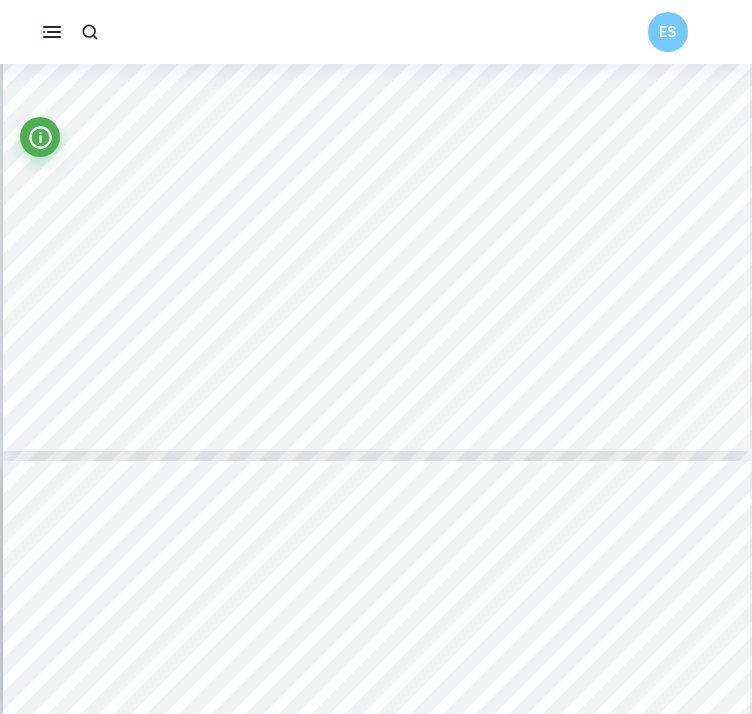 type on "5" 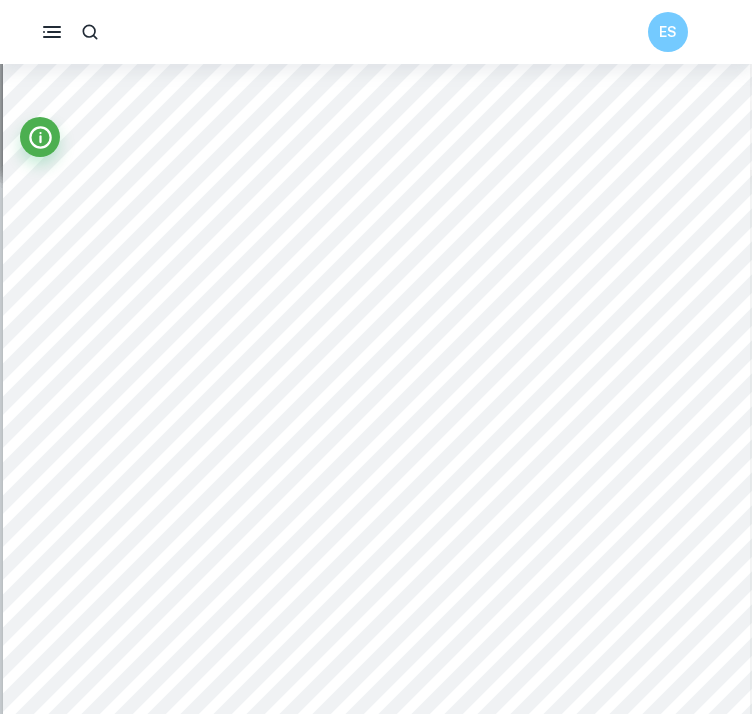 scroll, scrollTop: 4400, scrollLeft: 0, axis: vertical 